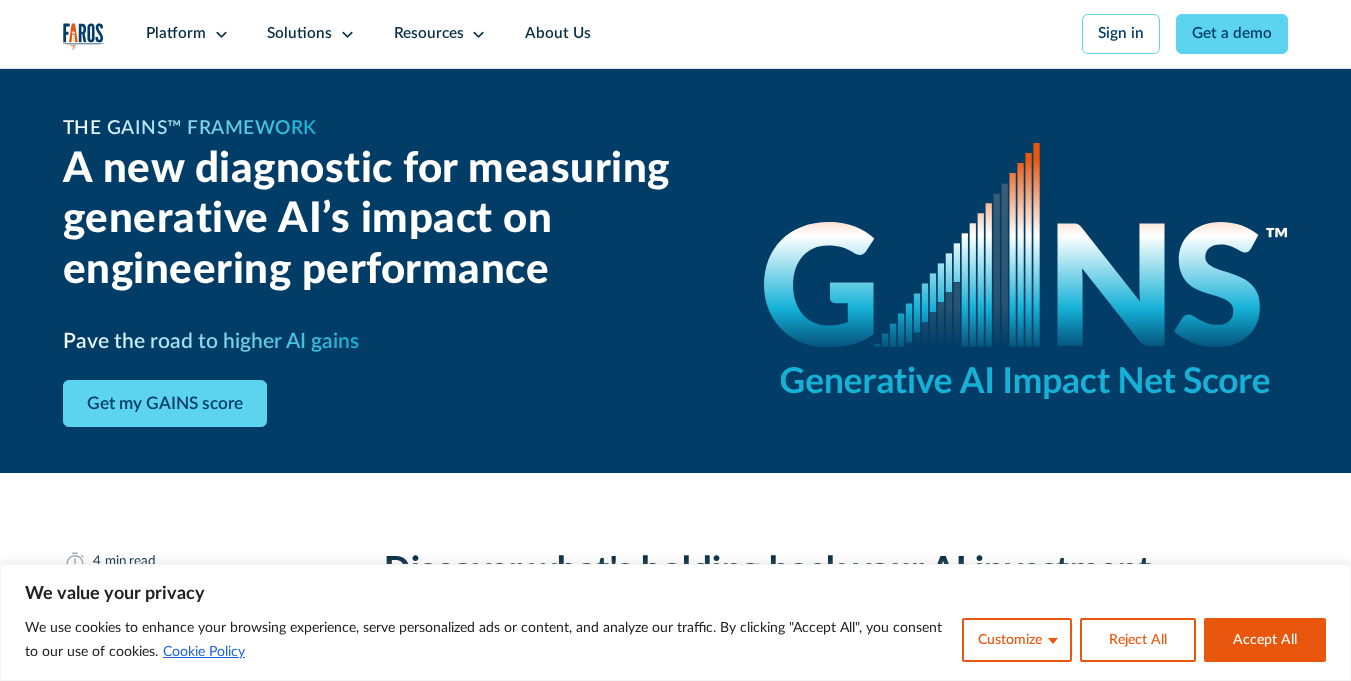 scroll, scrollTop: 0, scrollLeft: 0, axis: both 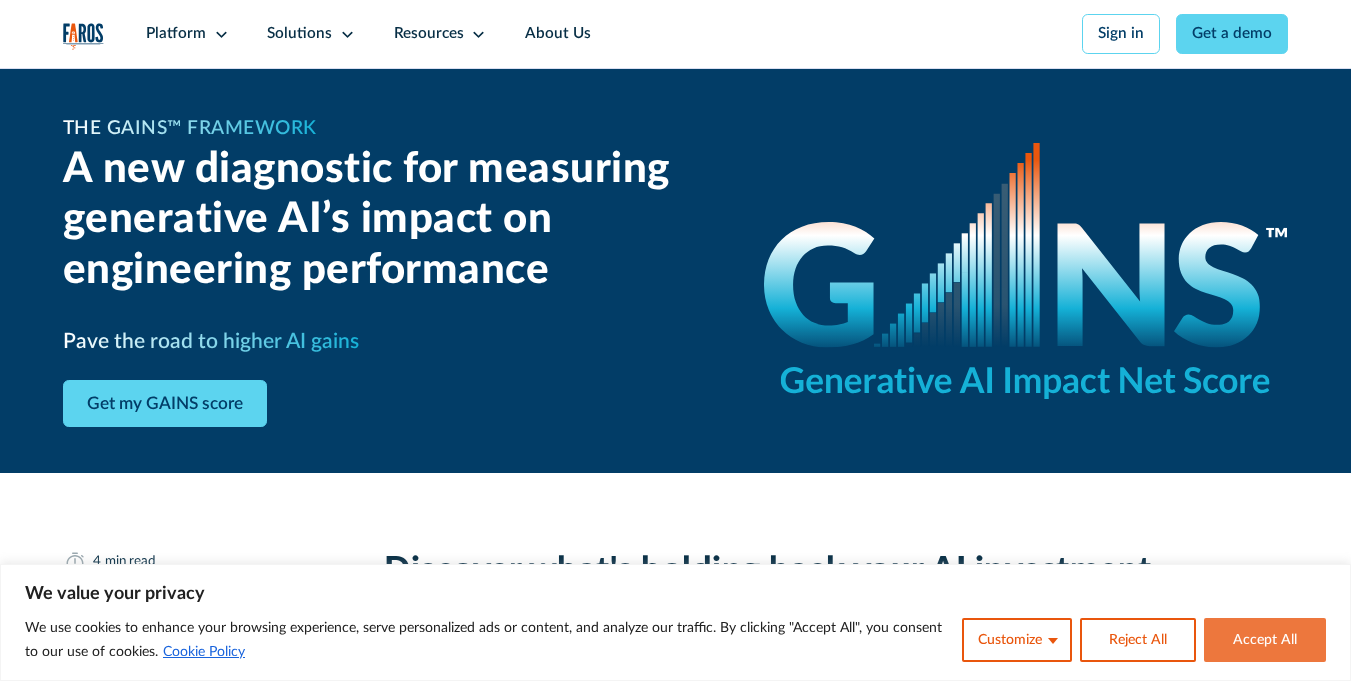 click on "Accept All" at bounding box center (1265, 640) 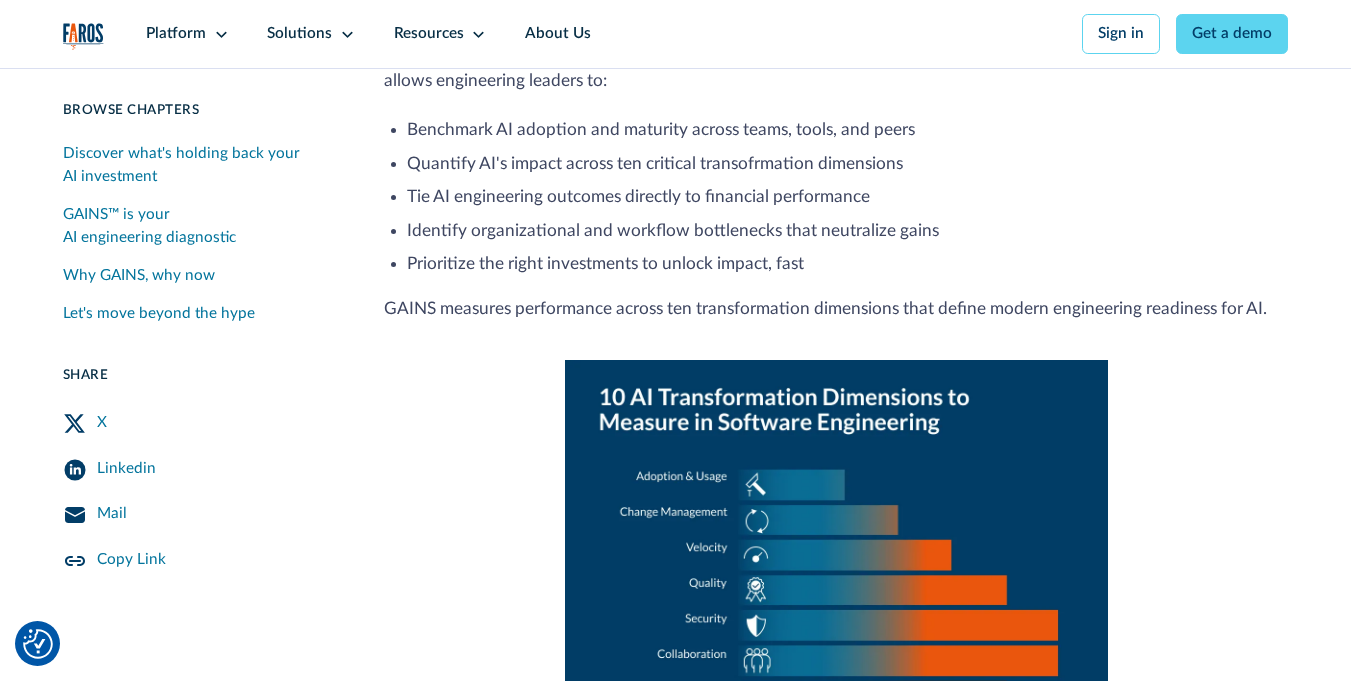scroll, scrollTop: 2601, scrollLeft: 0, axis: vertical 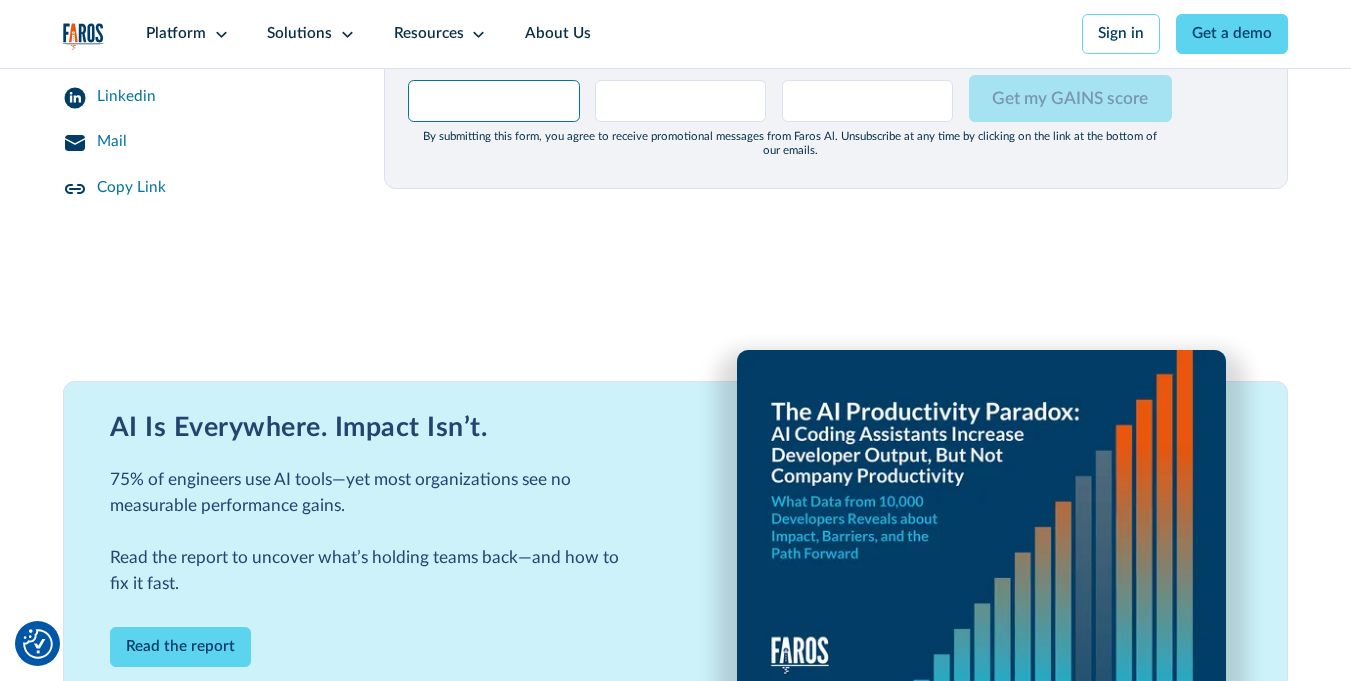 click on "First name *" at bounding box center [493, 101] 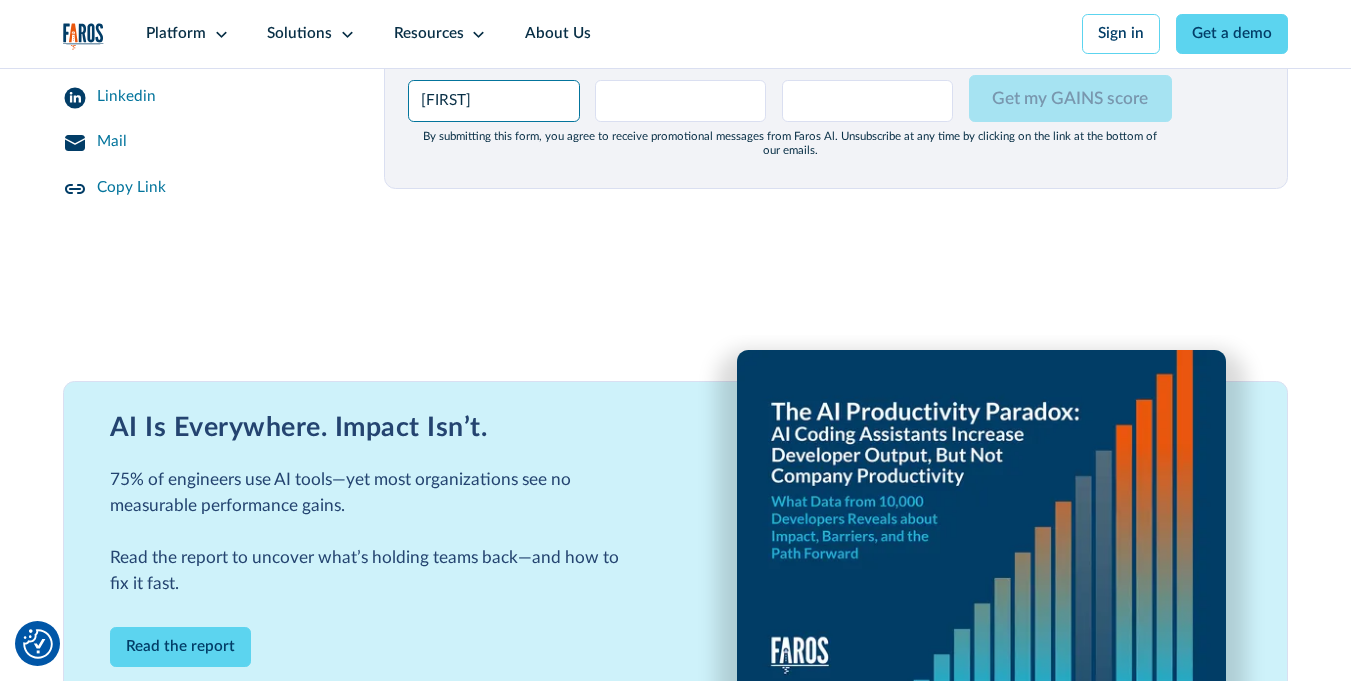 type on "Corey" 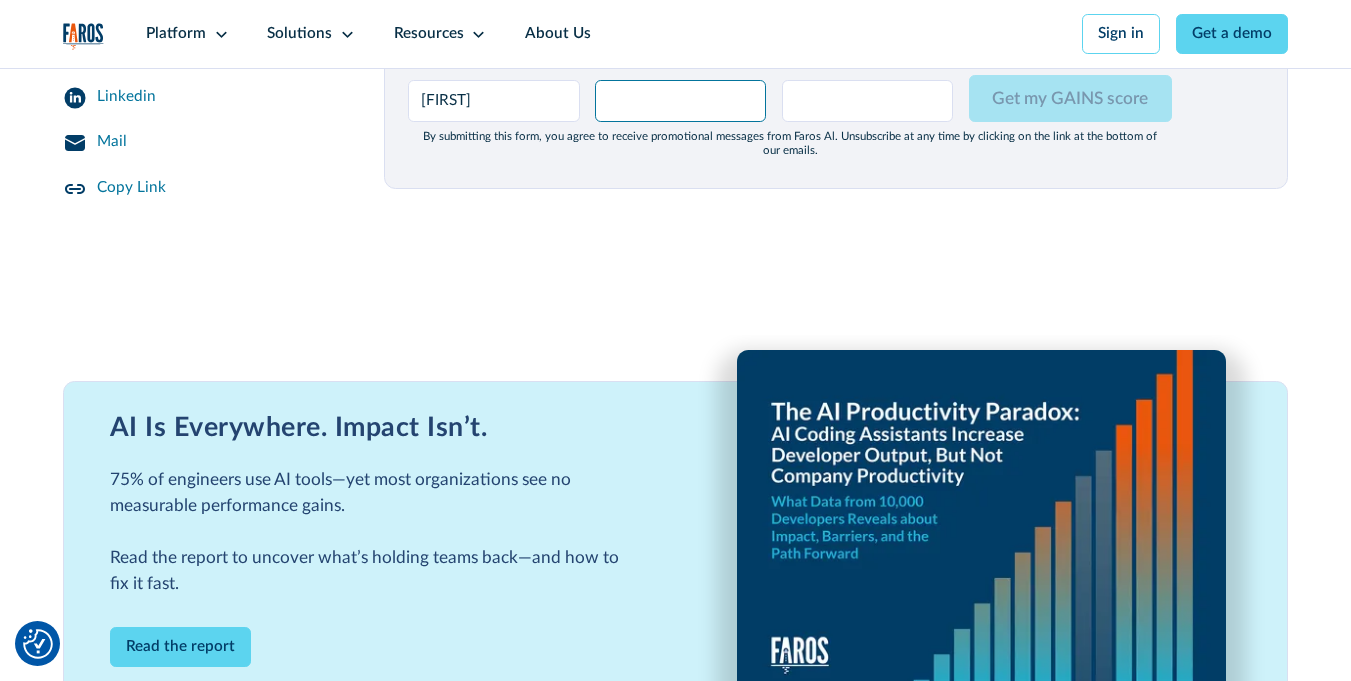 click on "Last name *" at bounding box center [680, 101] 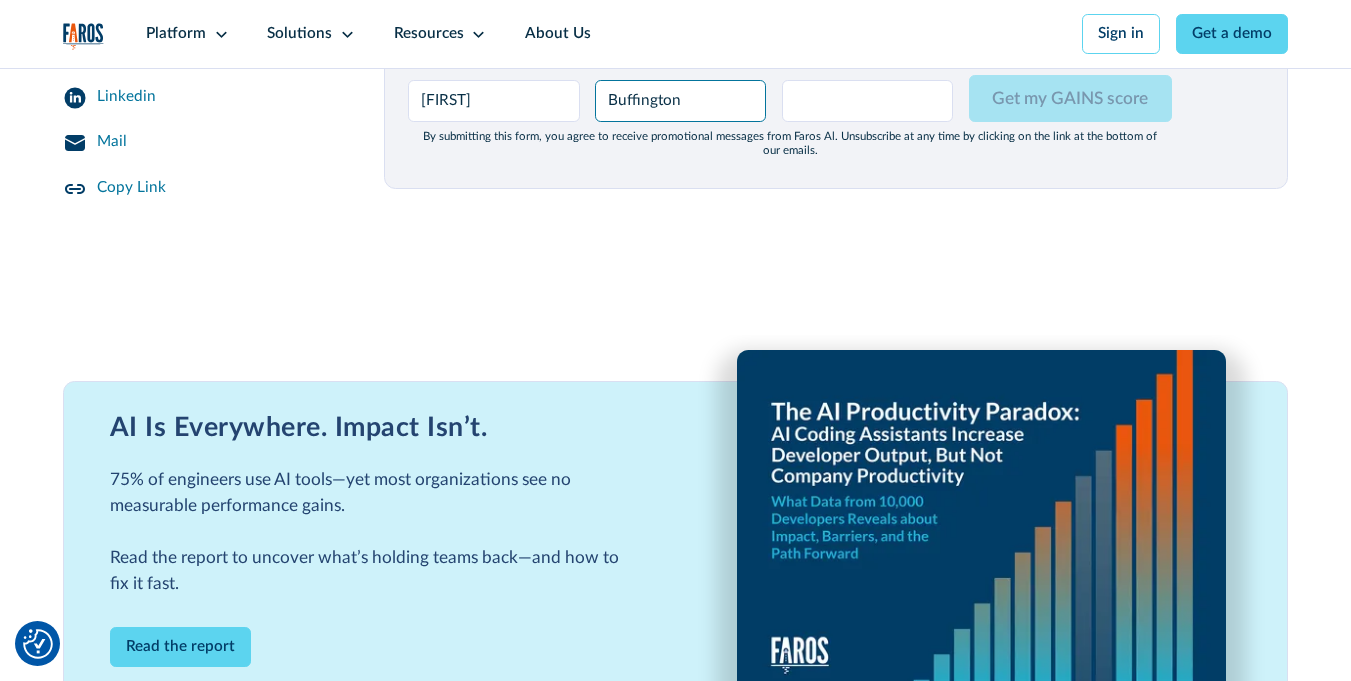 type on "Buffington" 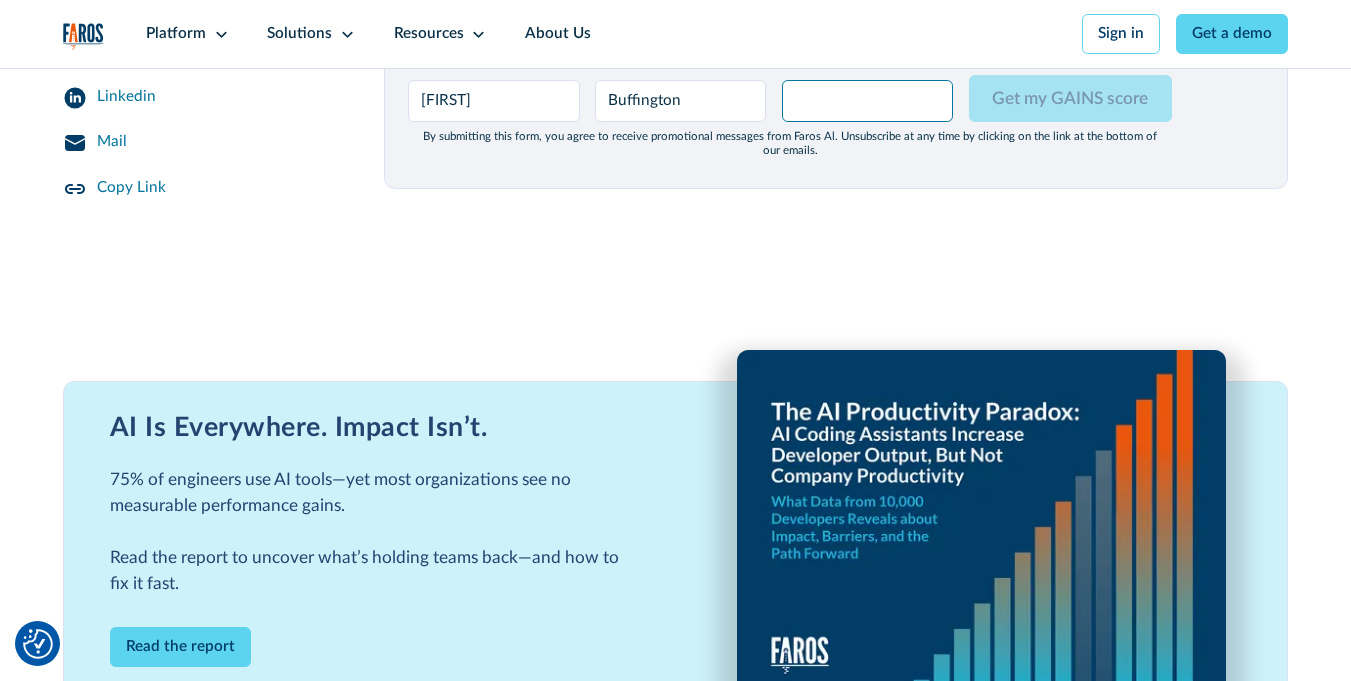 click on "Work email *" at bounding box center [867, 101] 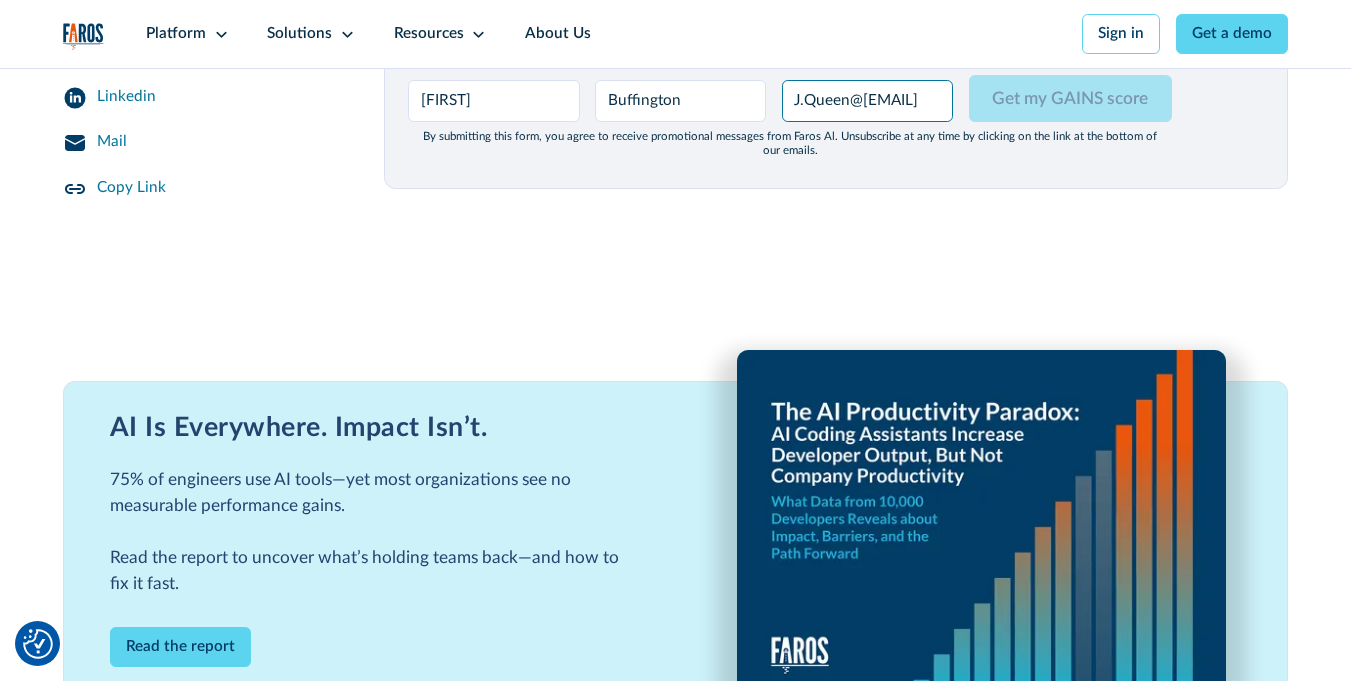 scroll, scrollTop: 0, scrollLeft: 117, axis: horizontal 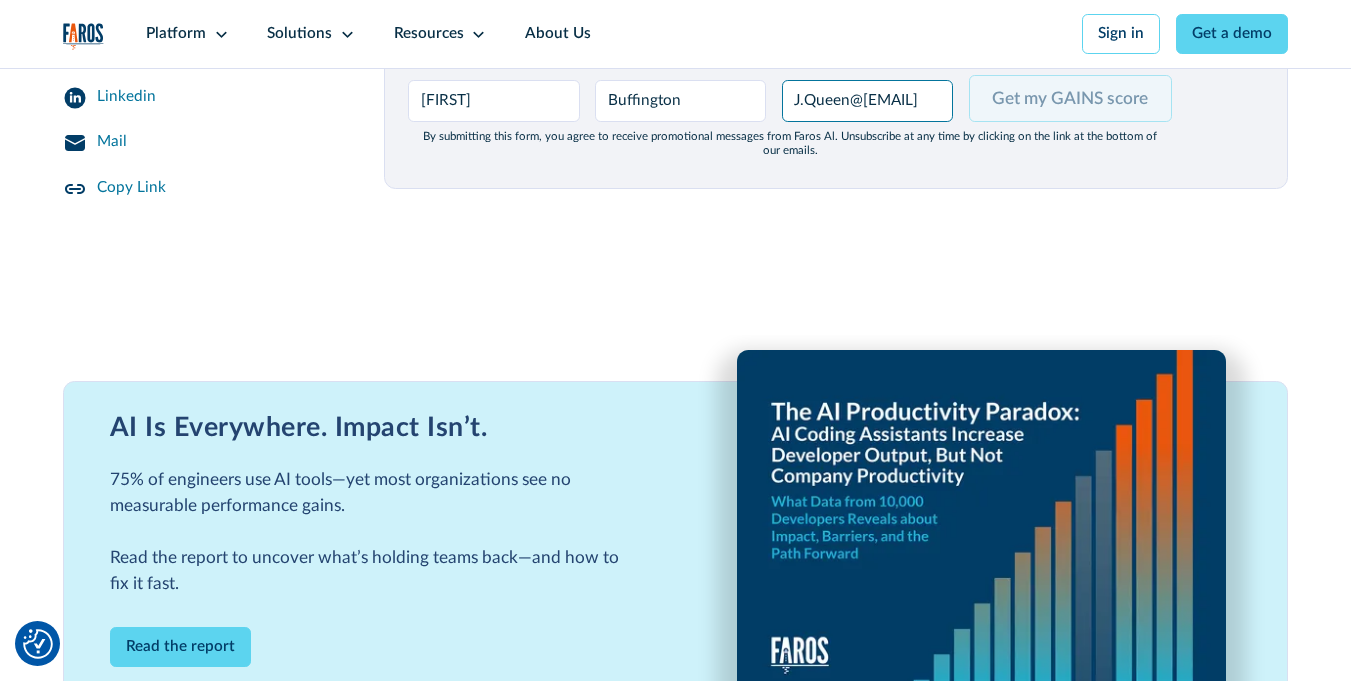 type on "J.Queen@luptatumzzrilinvulputate.com" 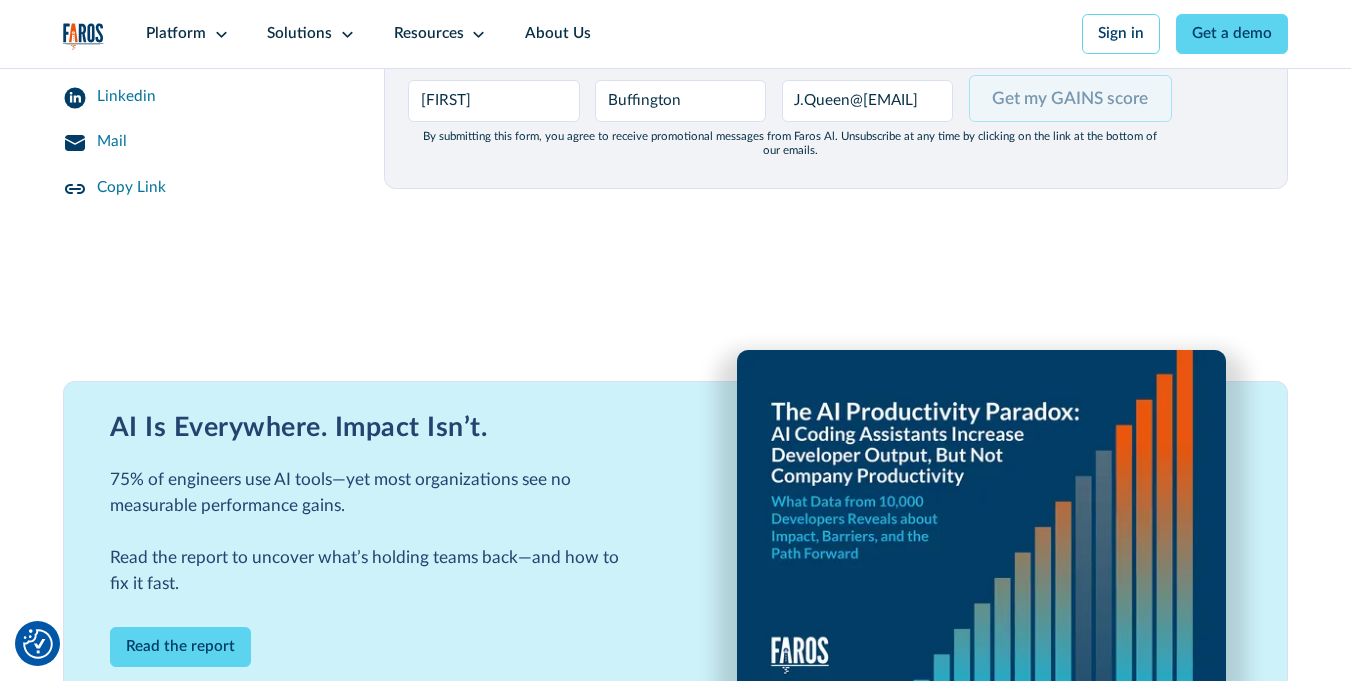 click on "Get my GAINS score" at bounding box center [1071, 98] 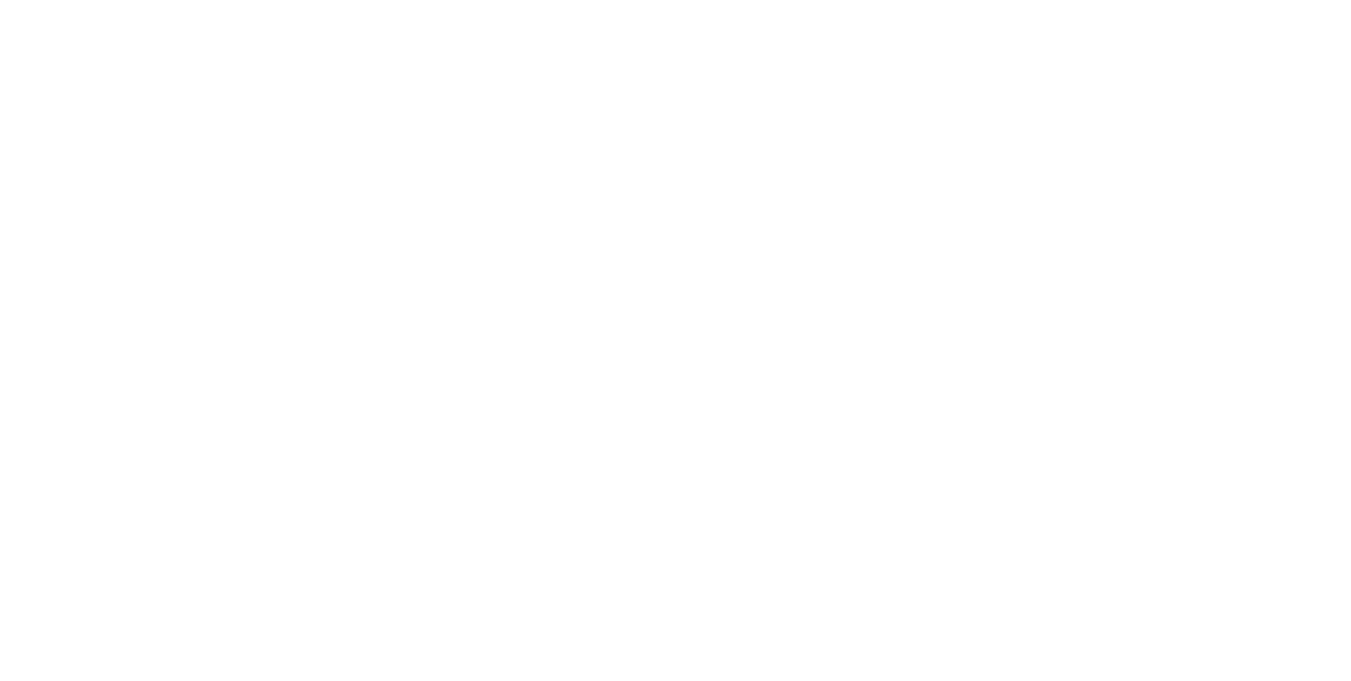 scroll, scrollTop: 0, scrollLeft: 0, axis: both 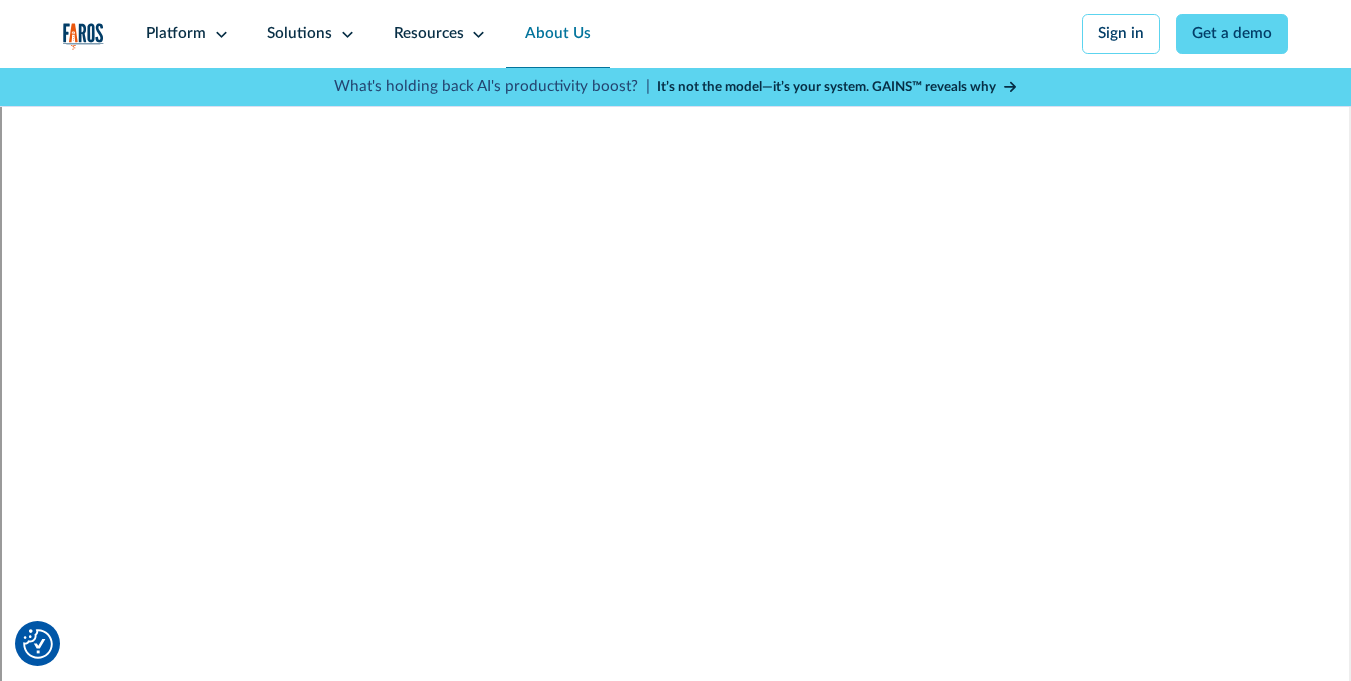 click on "About Us" at bounding box center (558, 34) 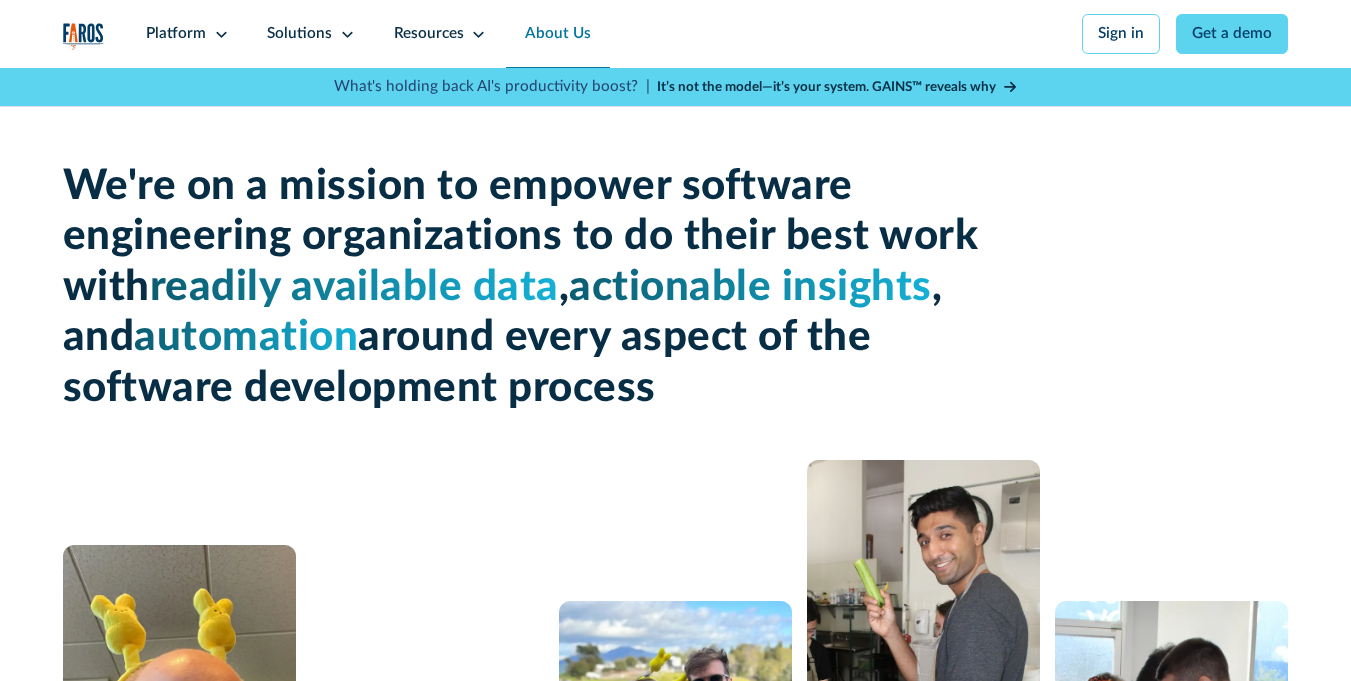scroll, scrollTop: 0, scrollLeft: 0, axis: both 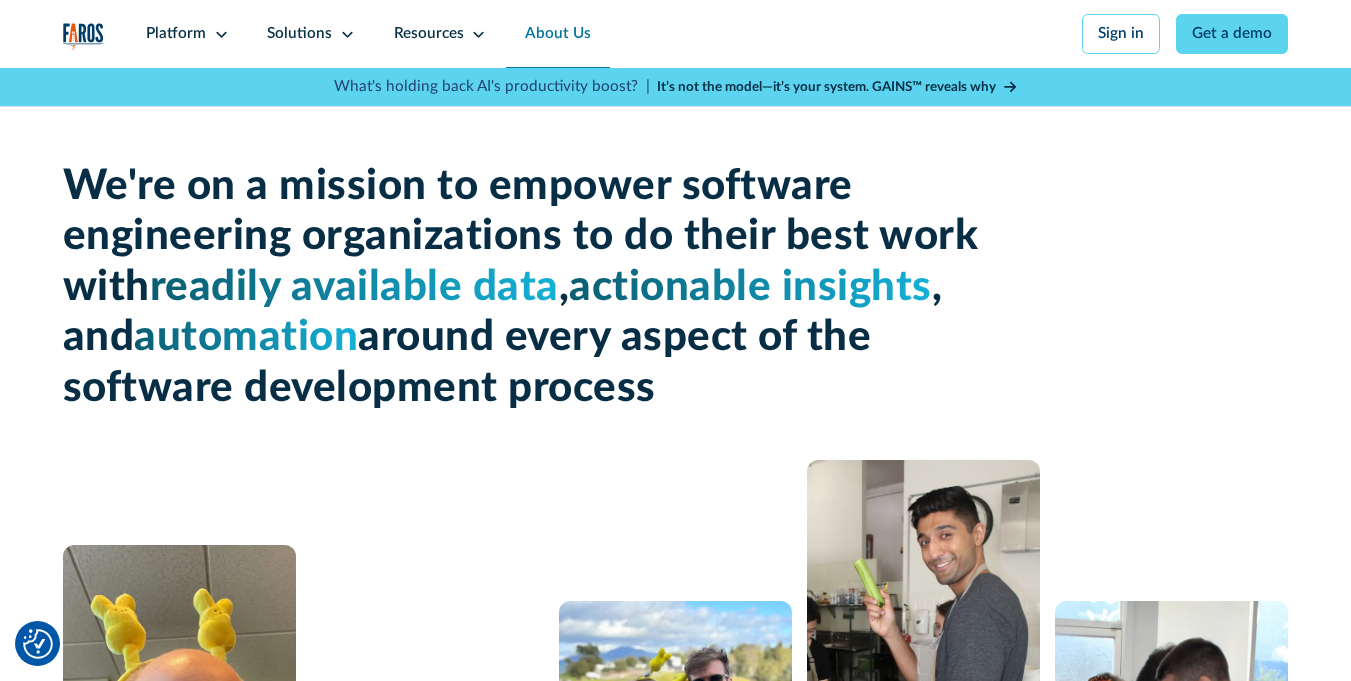 click on "About Us" at bounding box center (558, 34) 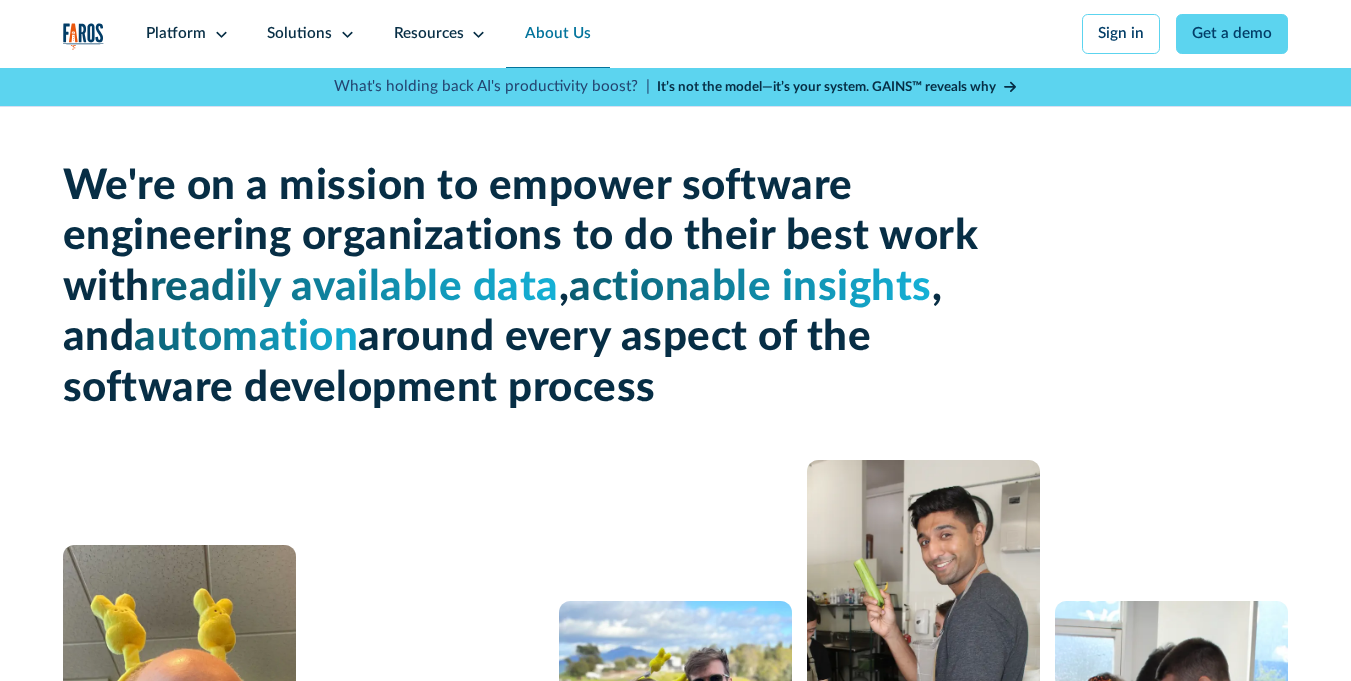scroll, scrollTop: 0, scrollLeft: 0, axis: both 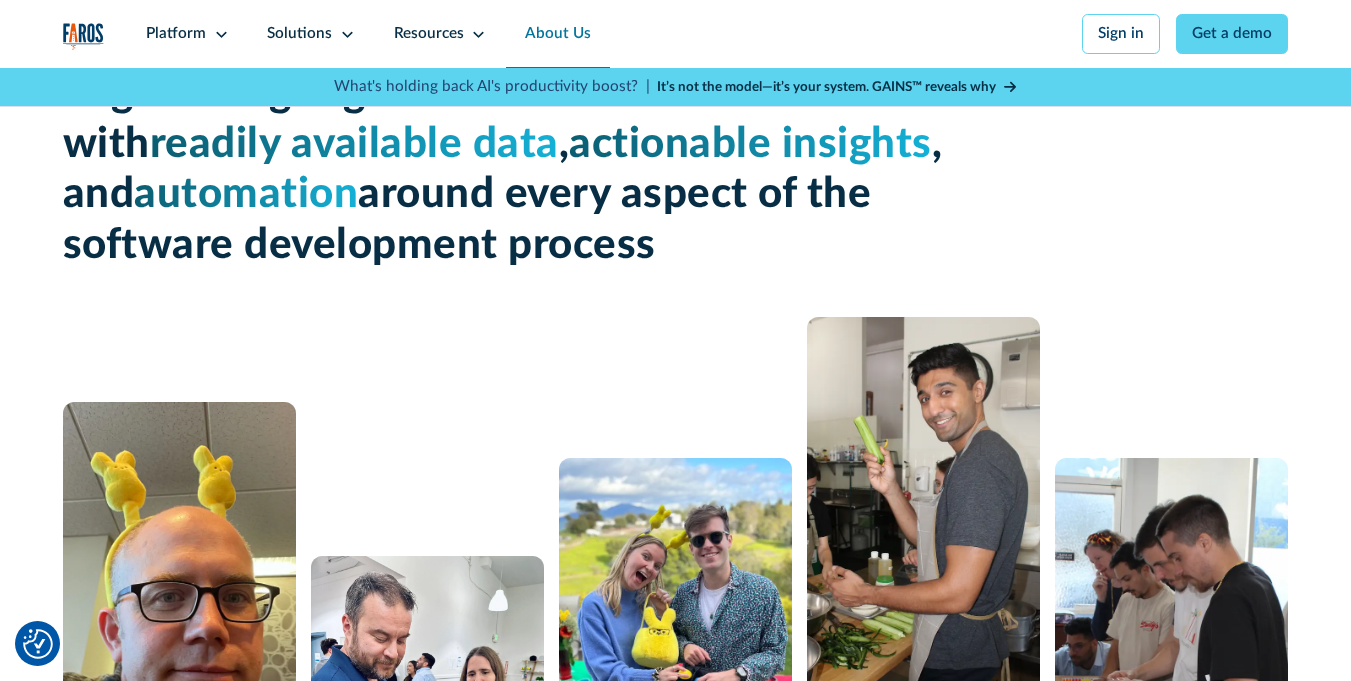 click on "It’s not the model—it’s your system. GAINS™ reveals why" at bounding box center [826, 87] 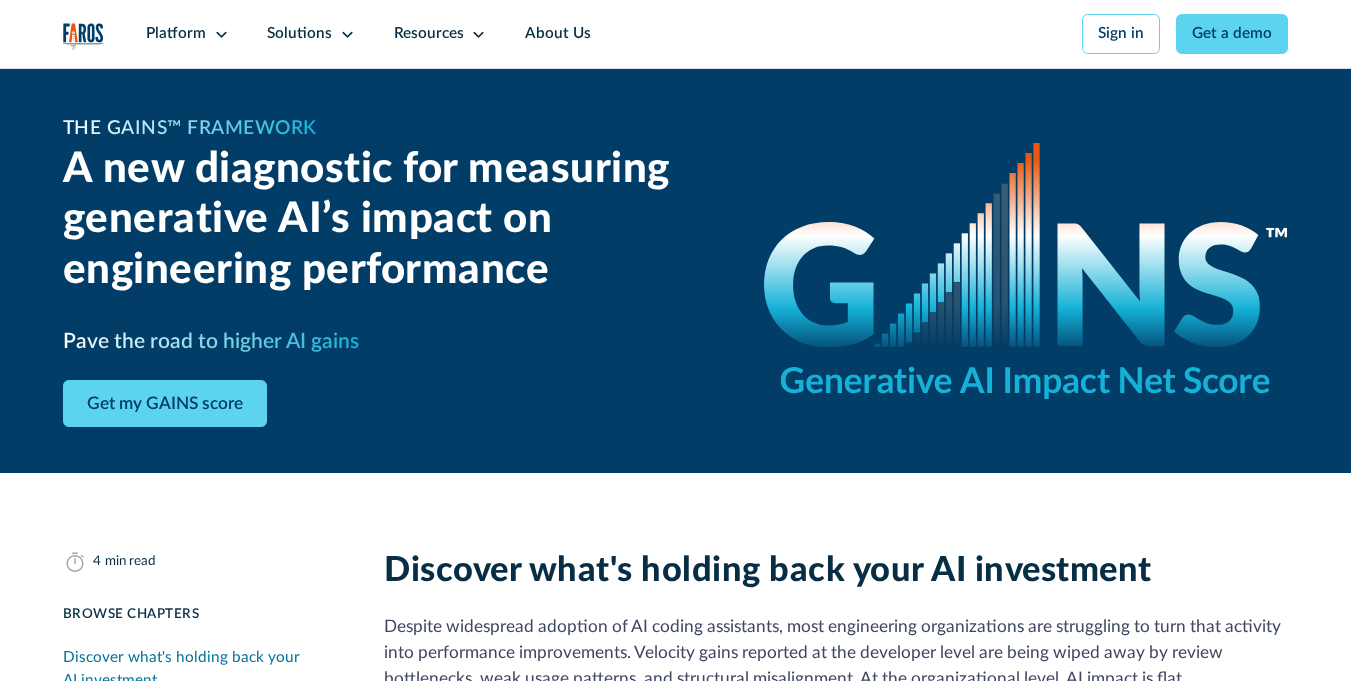 scroll, scrollTop: 0, scrollLeft: 0, axis: both 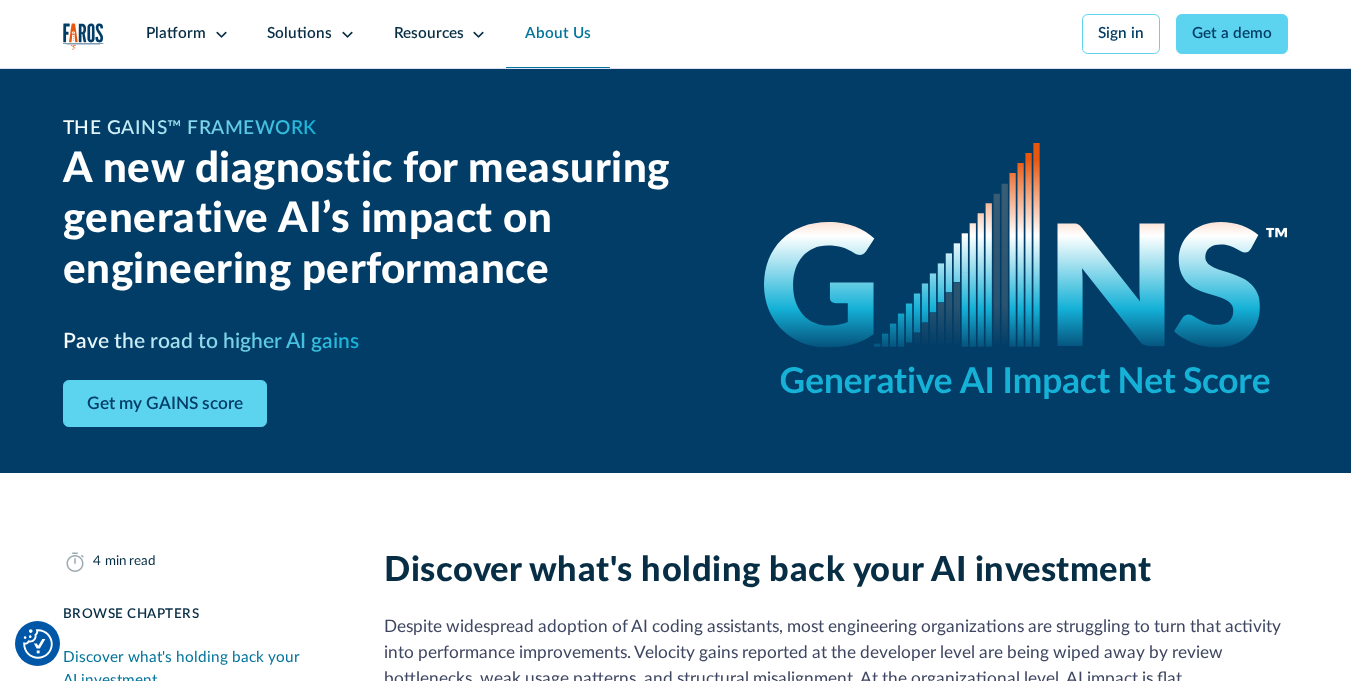 click on "About Us" at bounding box center [558, 34] 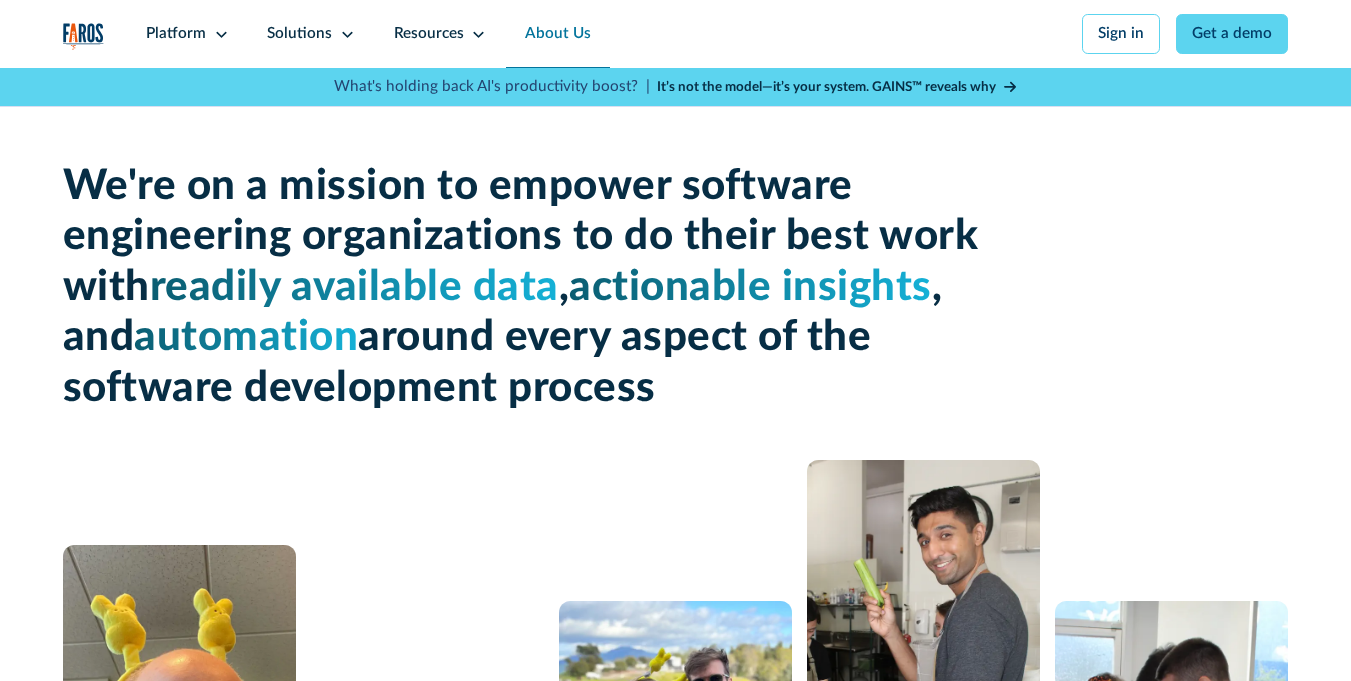 scroll, scrollTop: 0, scrollLeft: 0, axis: both 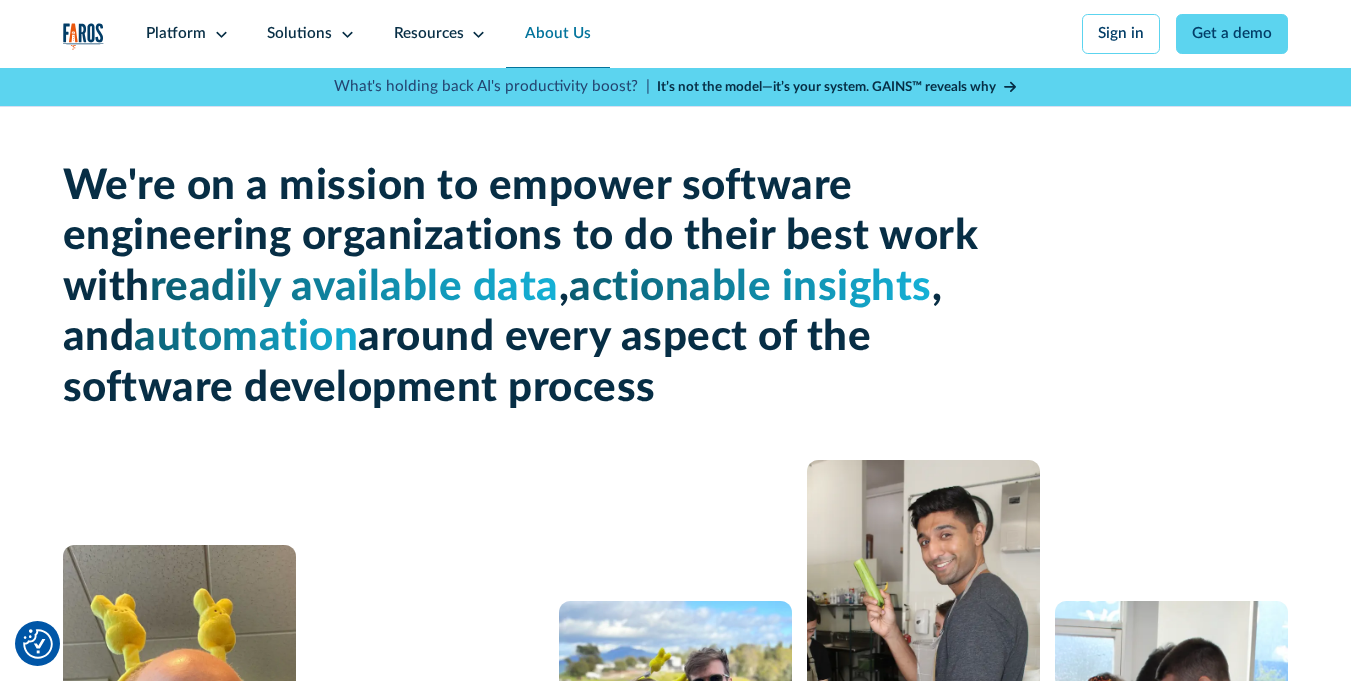 click on "About Us" at bounding box center [558, 34] 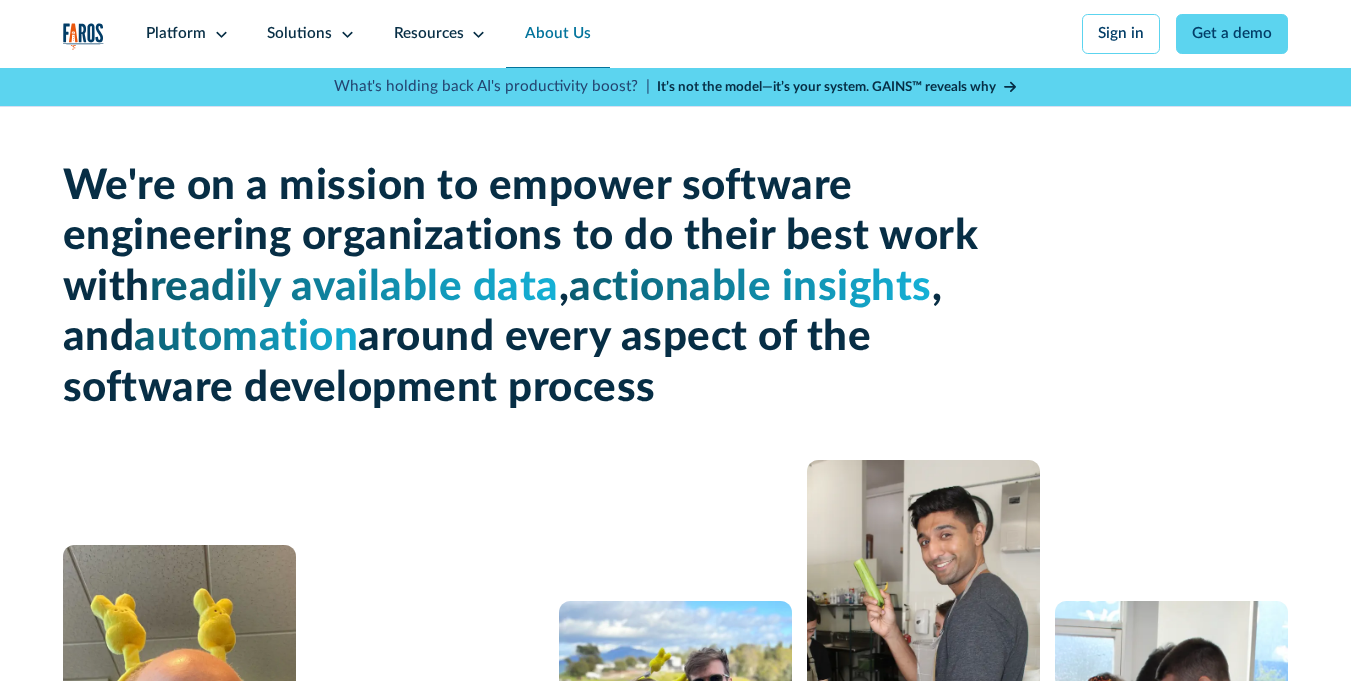 scroll, scrollTop: 0, scrollLeft: 0, axis: both 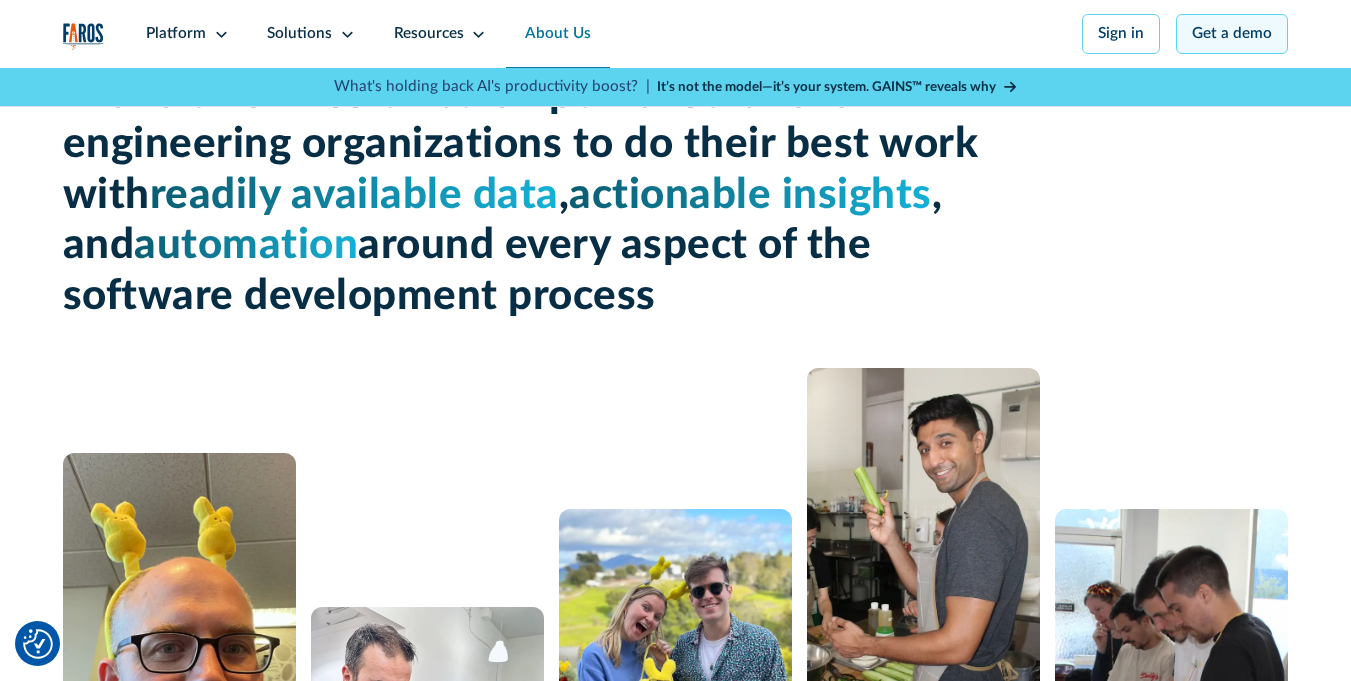 click on "Get a demo" at bounding box center (1232, 34) 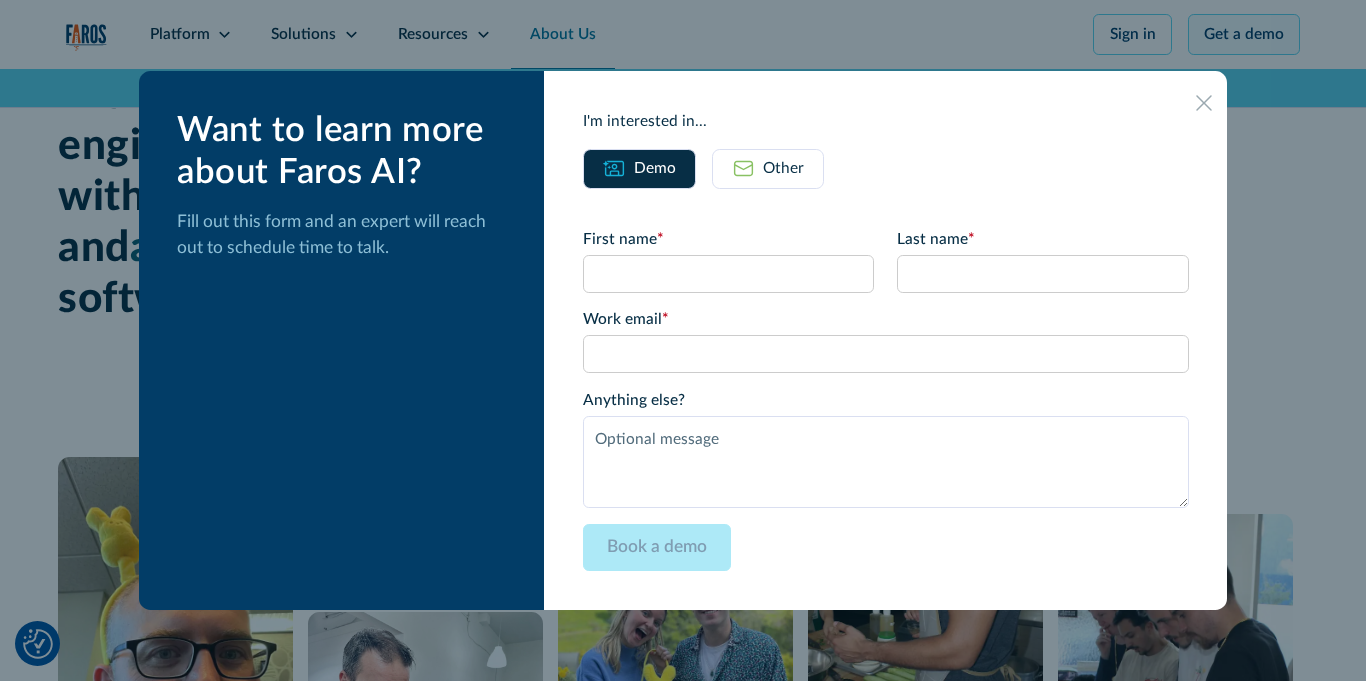 scroll, scrollTop: 28, scrollLeft: 0, axis: vertical 